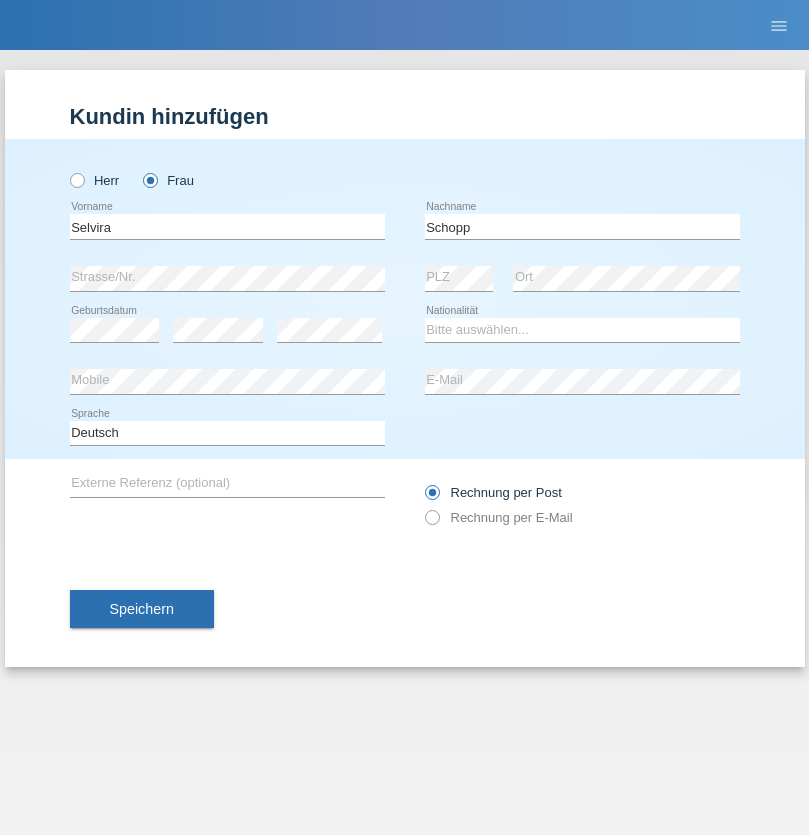 scroll, scrollTop: 0, scrollLeft: 0, axis: both 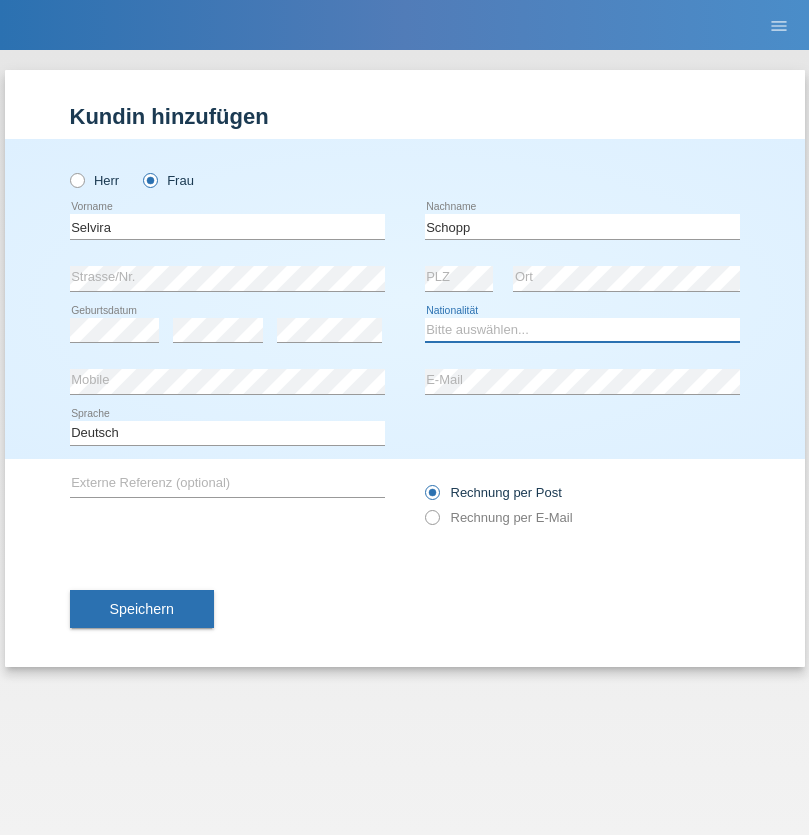 select on "CH" 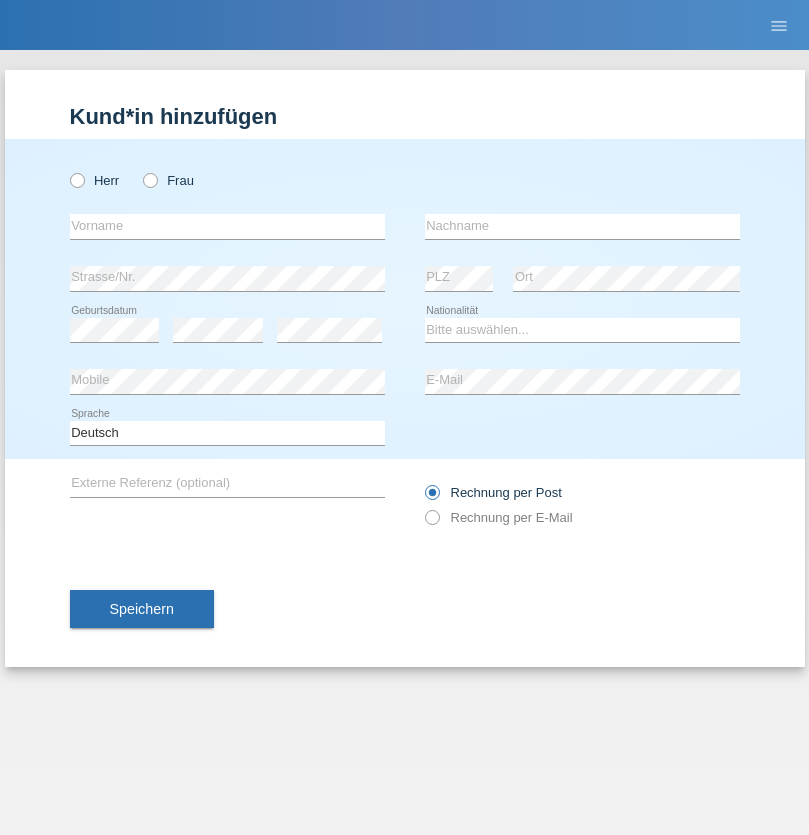 scroll, scrollTop: 0, scrollLeft: 0, axis: both 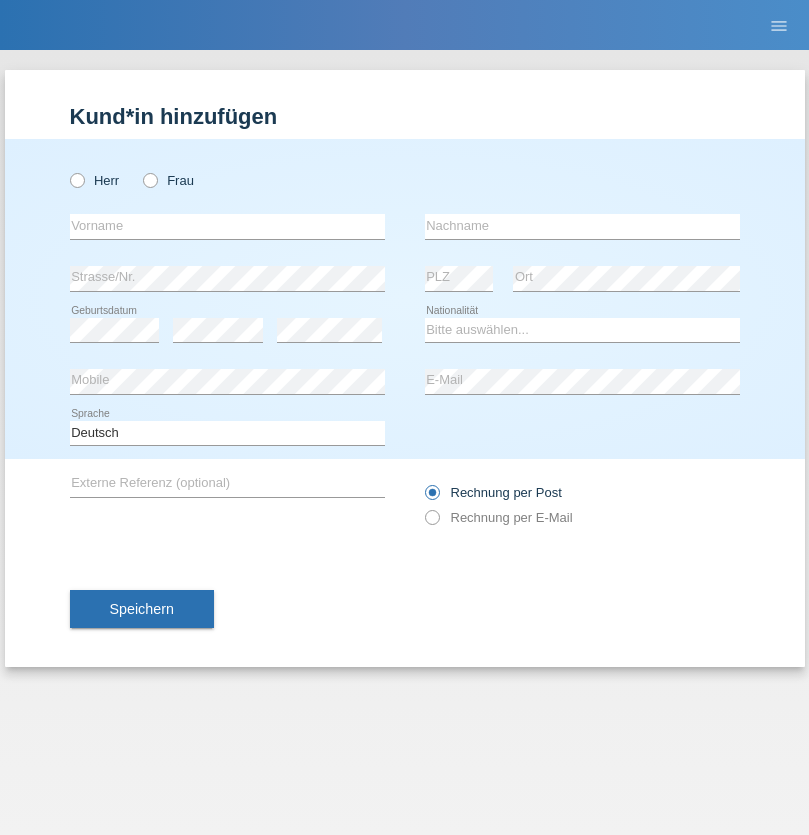 radio on "true" 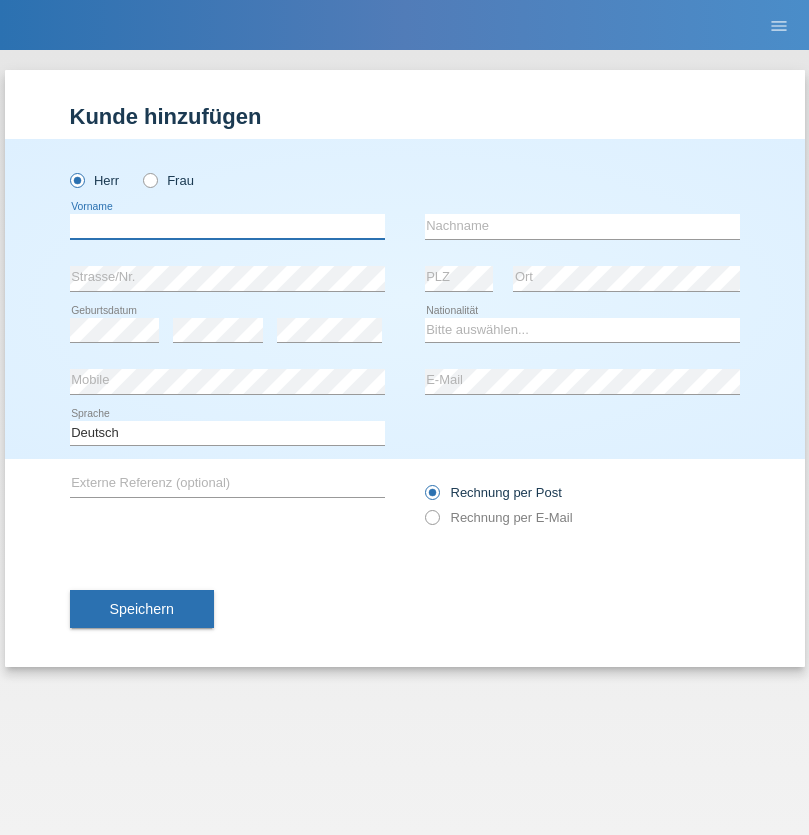 click at bounding box center (227, 226) 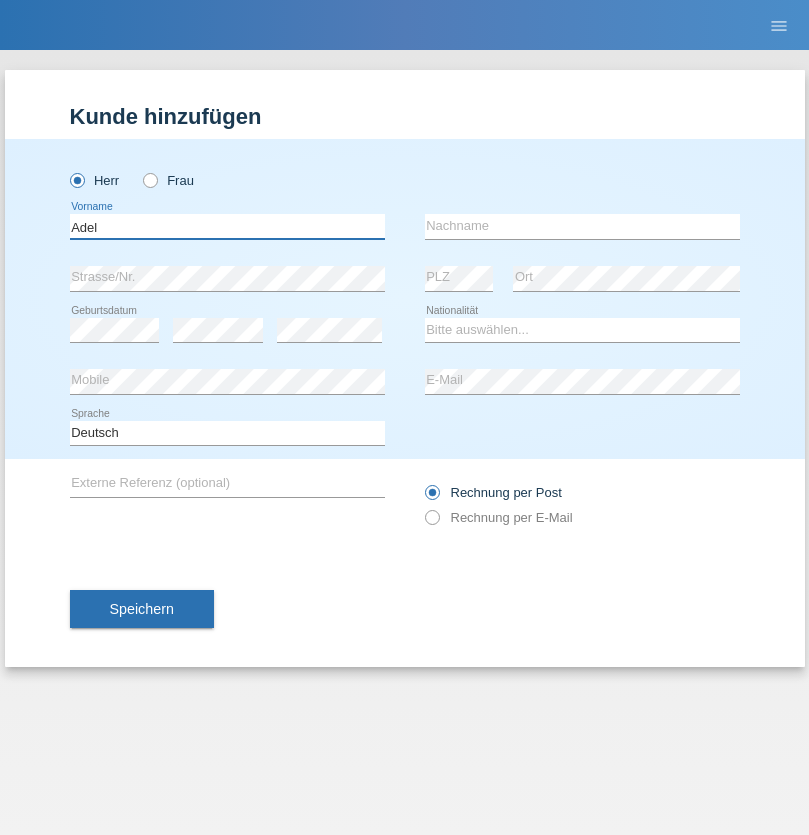 type on "Adel" 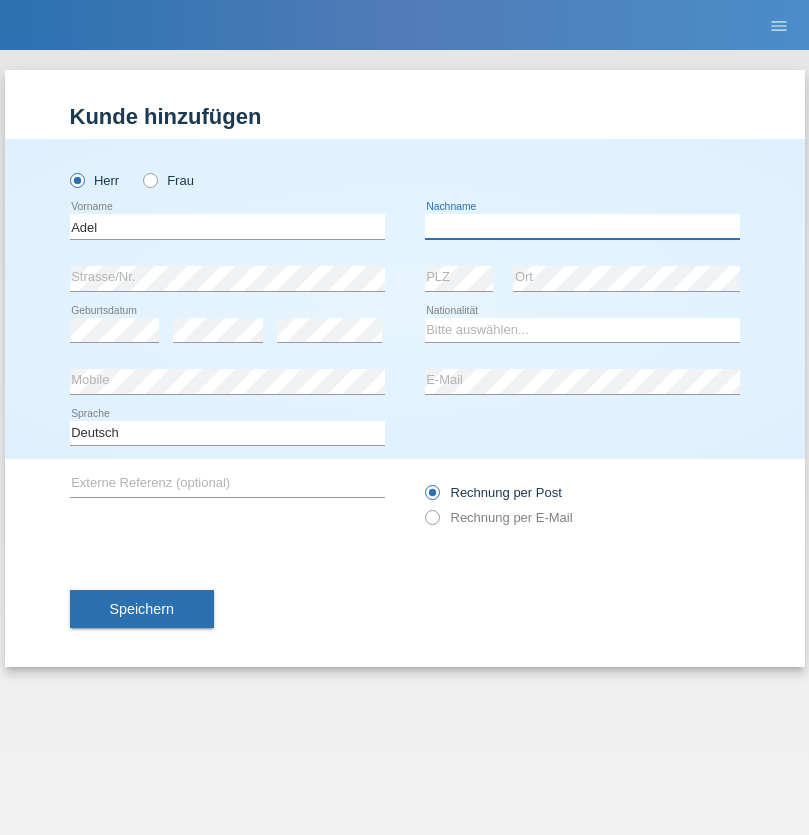 click at bounding box center [582, 226] 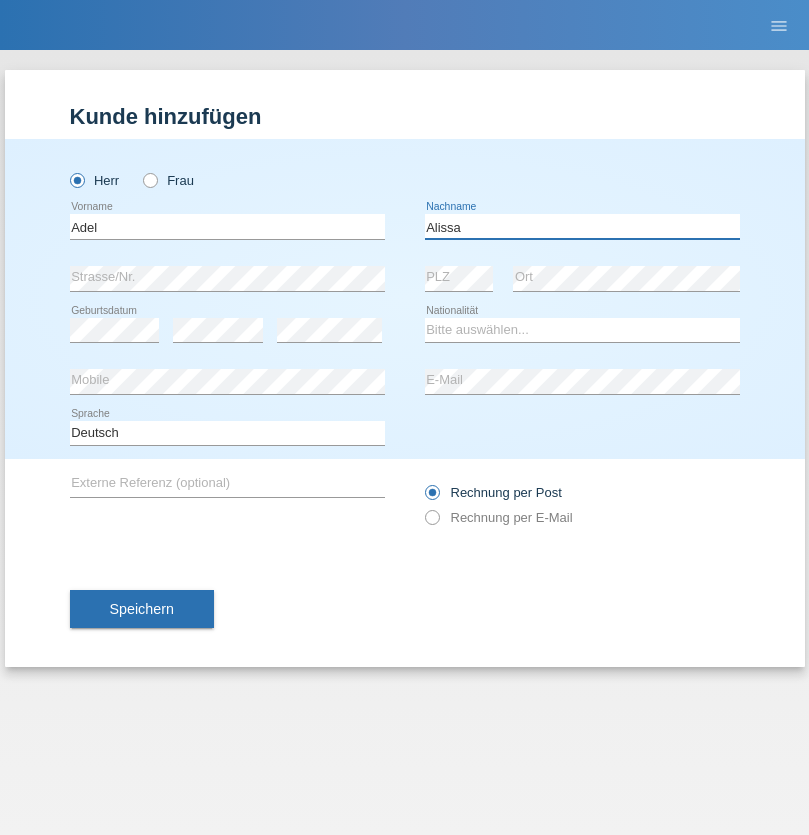 type on "Alissa" 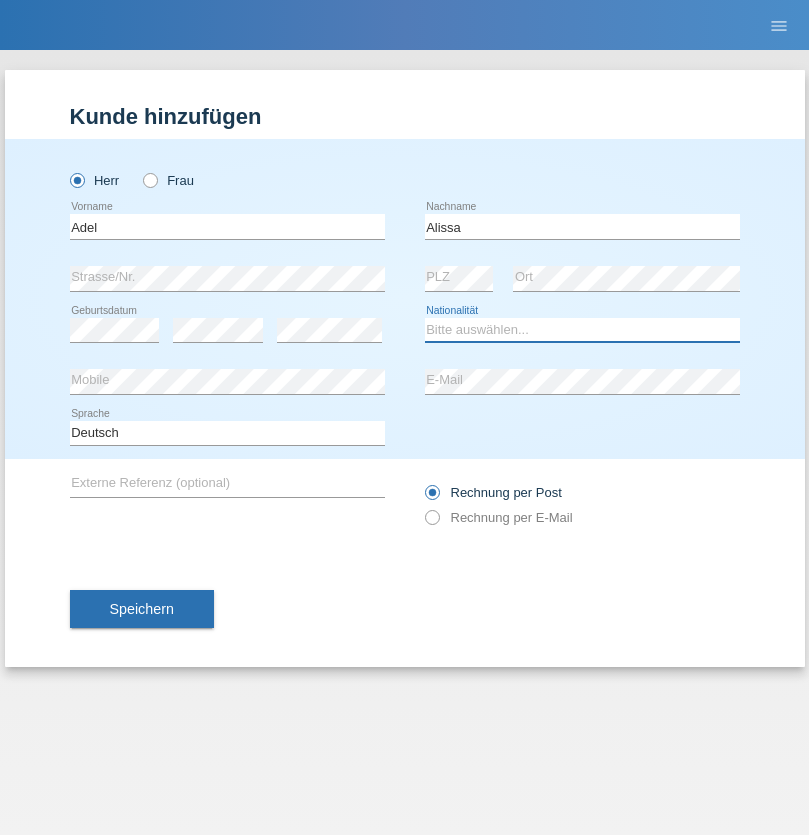 select on "SY" 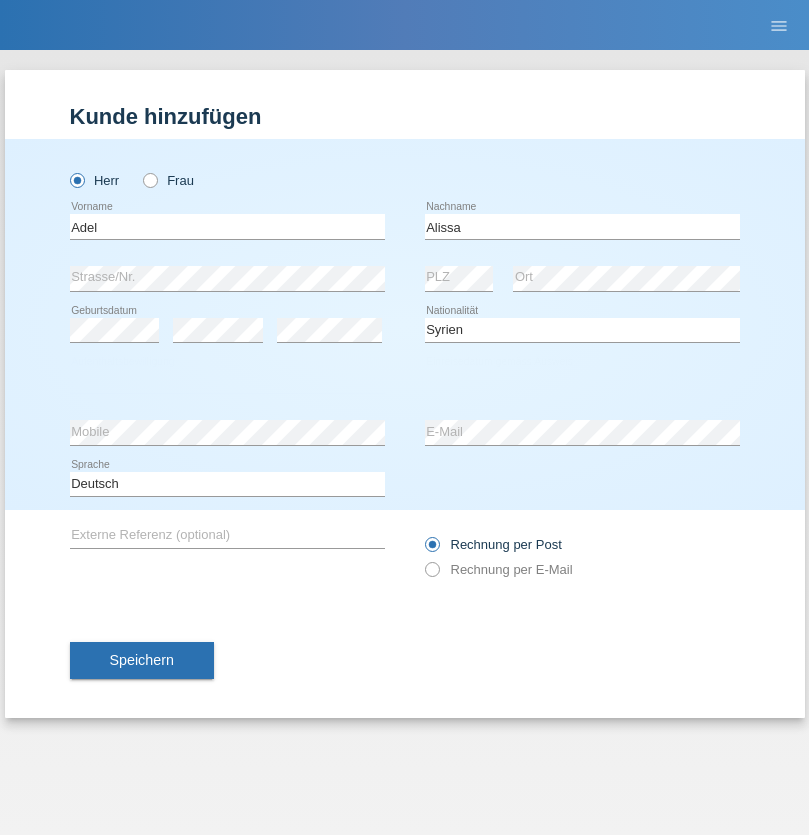 select on "C" 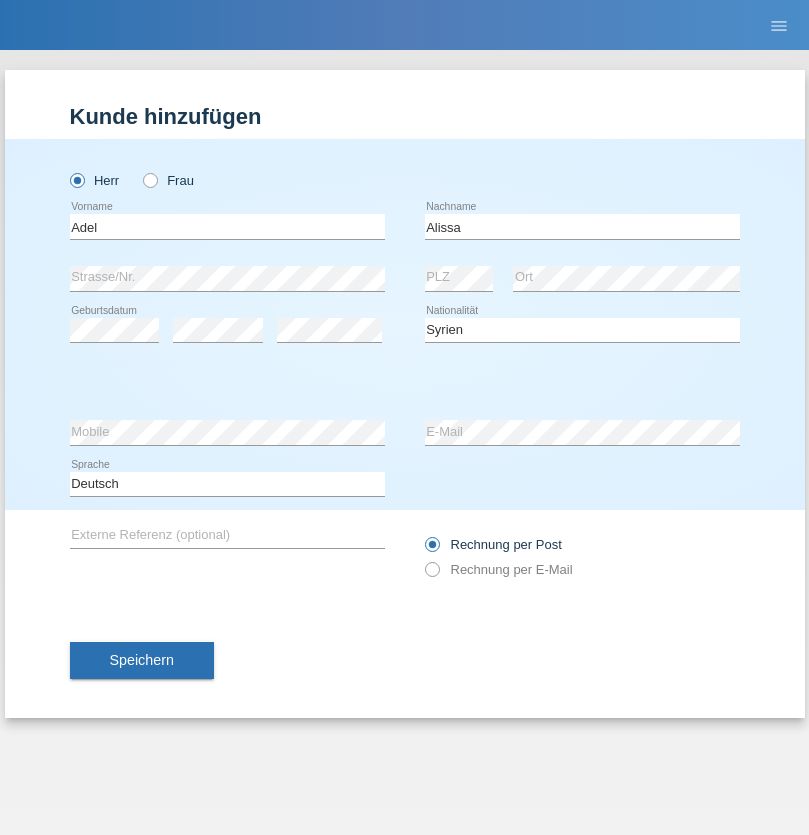 select on "20" 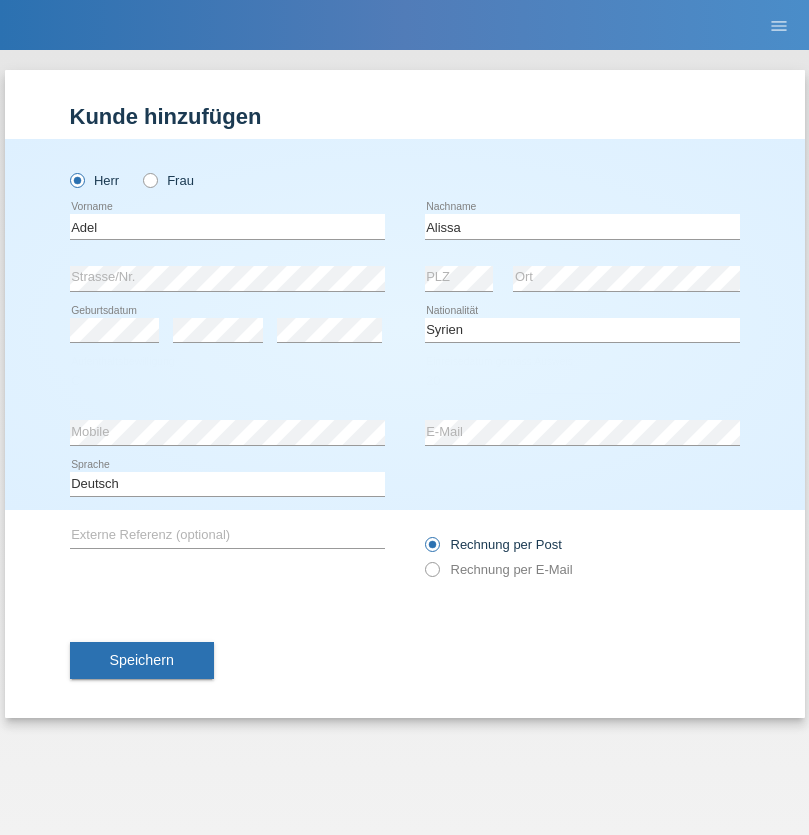 select on "09" 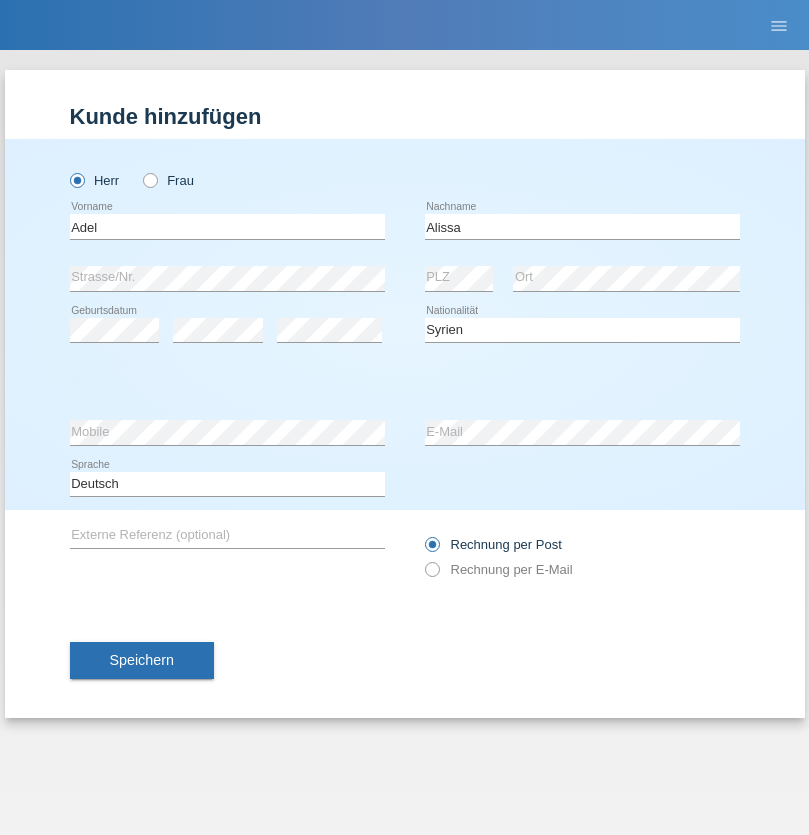 select on "2018" 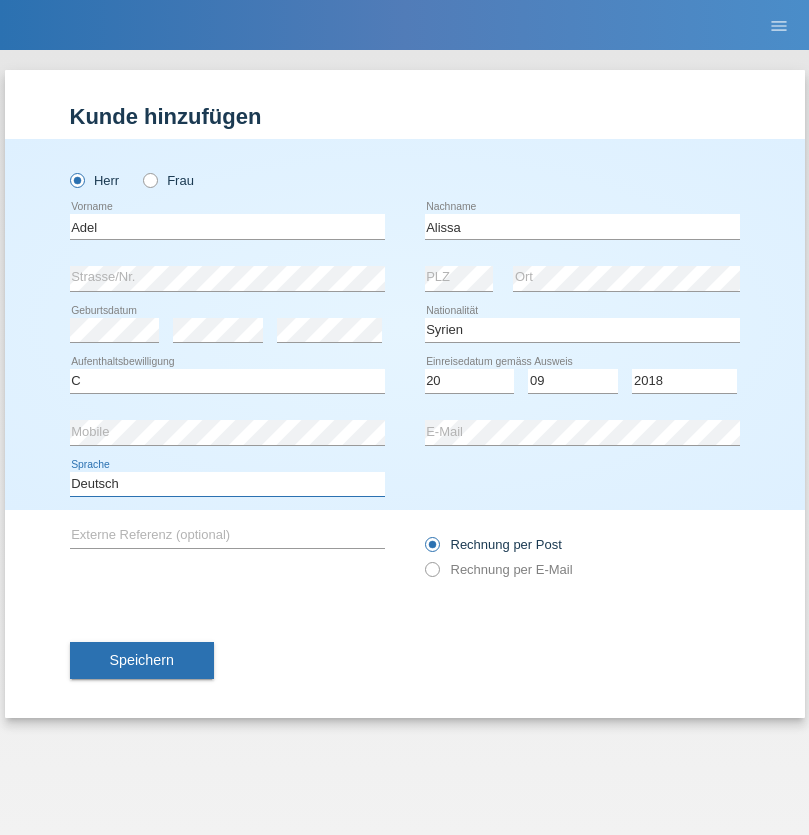 select on "en" 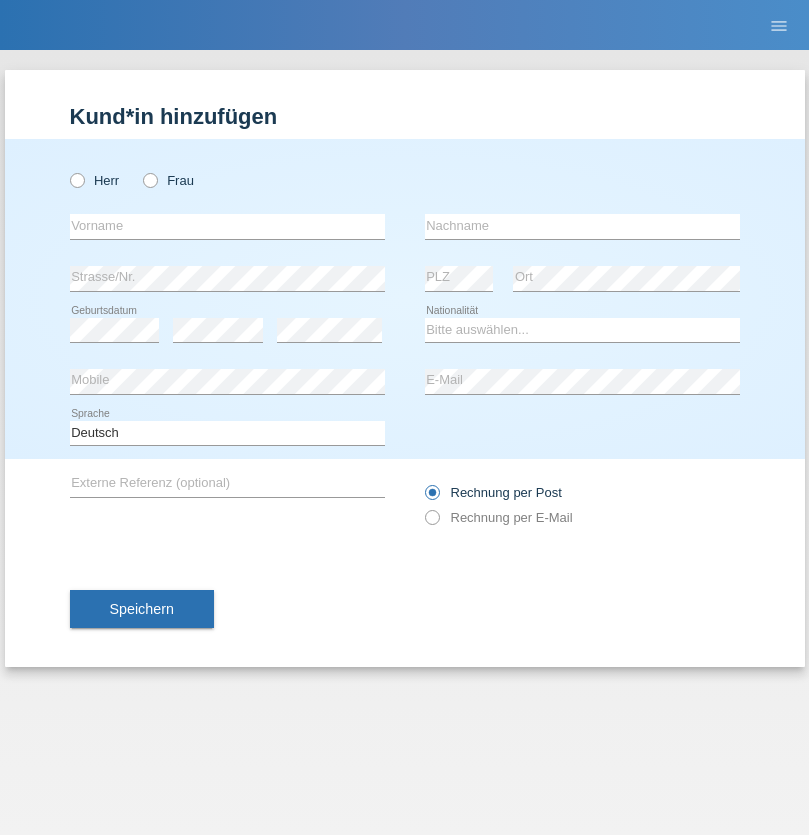 scroll, scrollTop: 0, scrollLeft: 0, axis: both 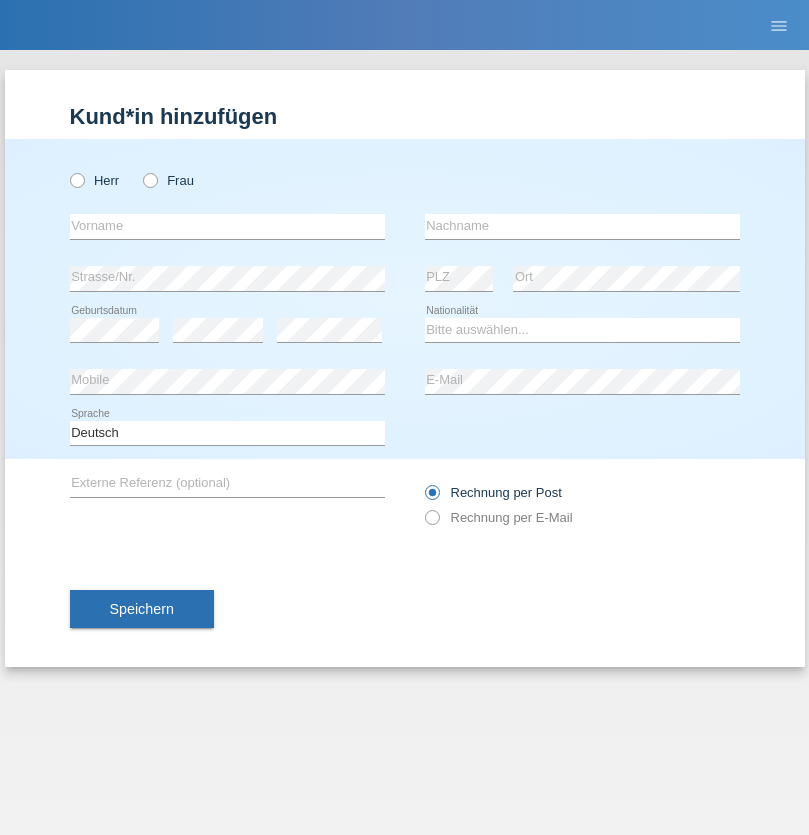 radio on "true" 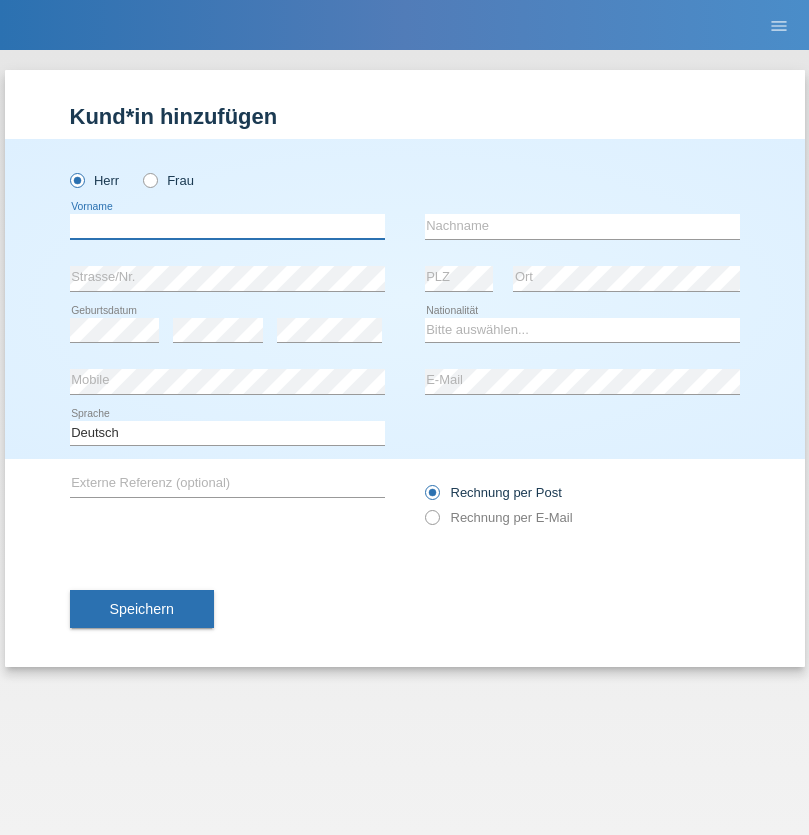 click at bounding box center [227, 226] 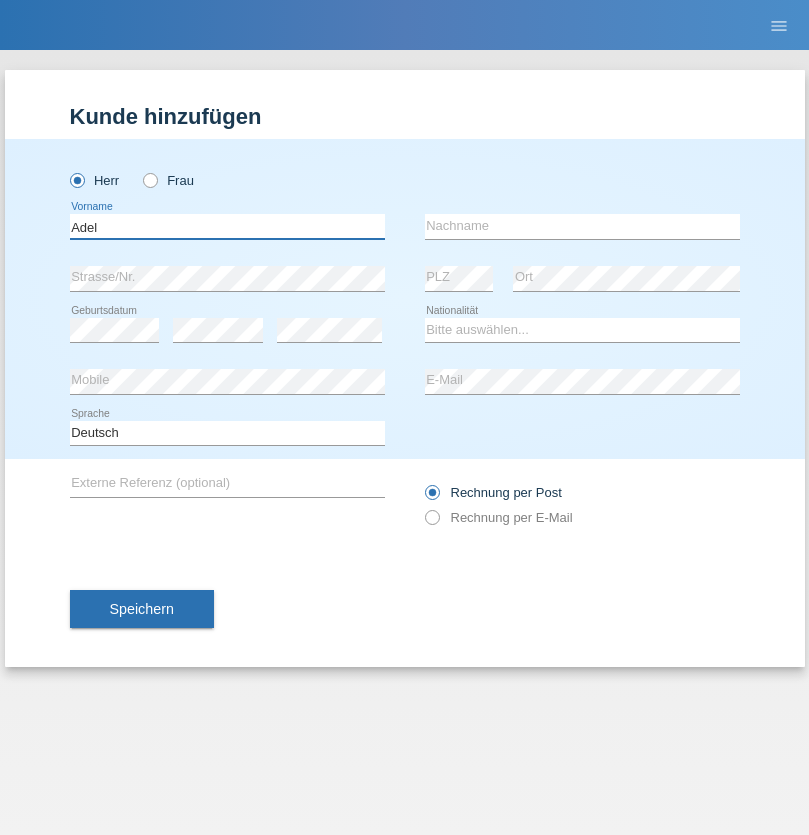 type on "Adel" 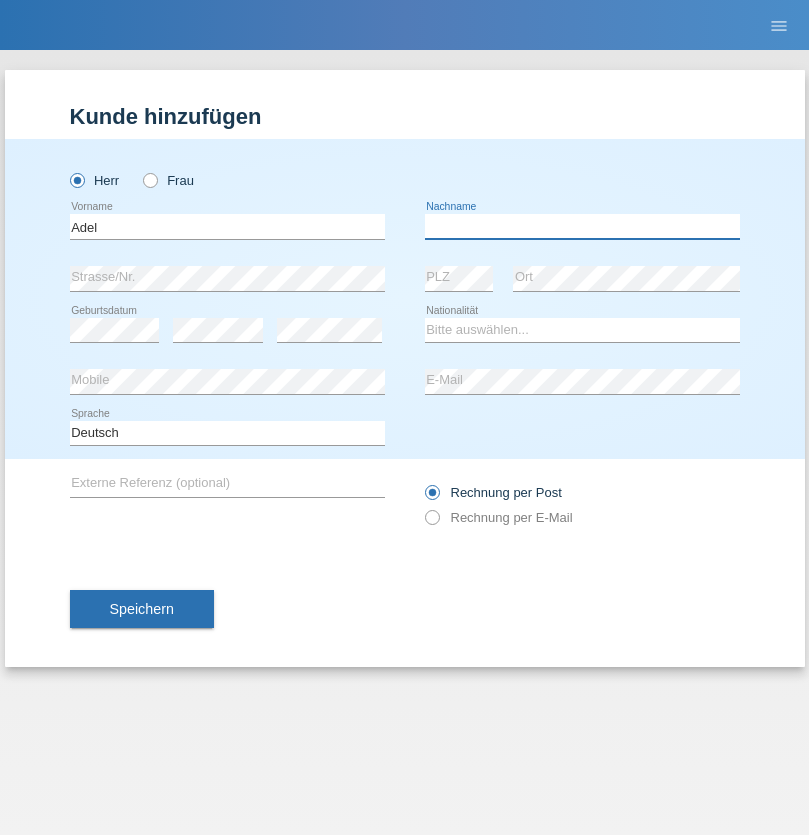 click at bounding box center [582, 226] 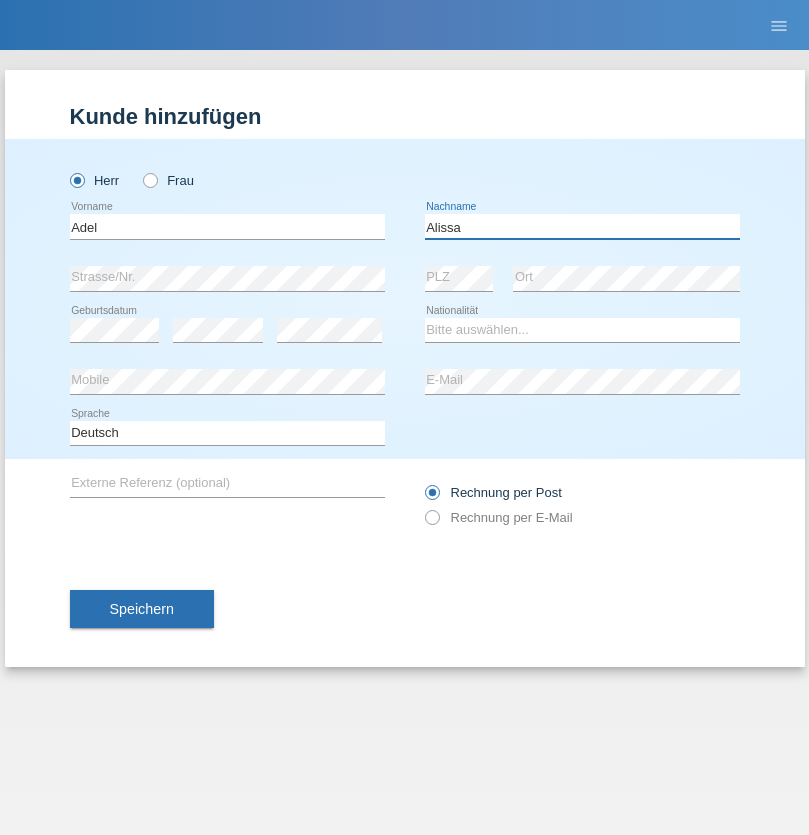 type on "Alissa" 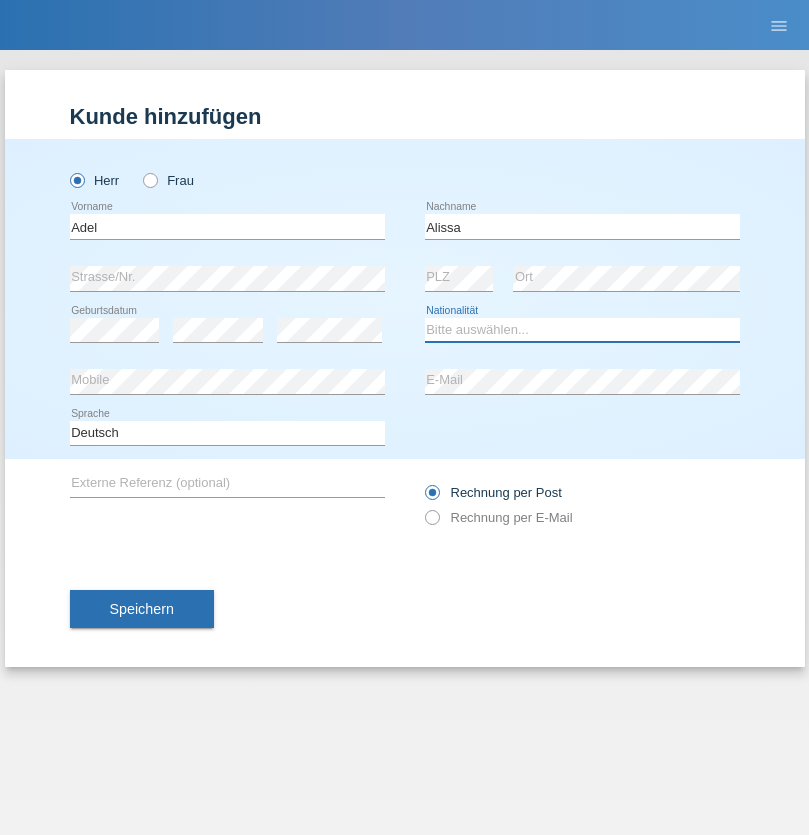 select on "SY" 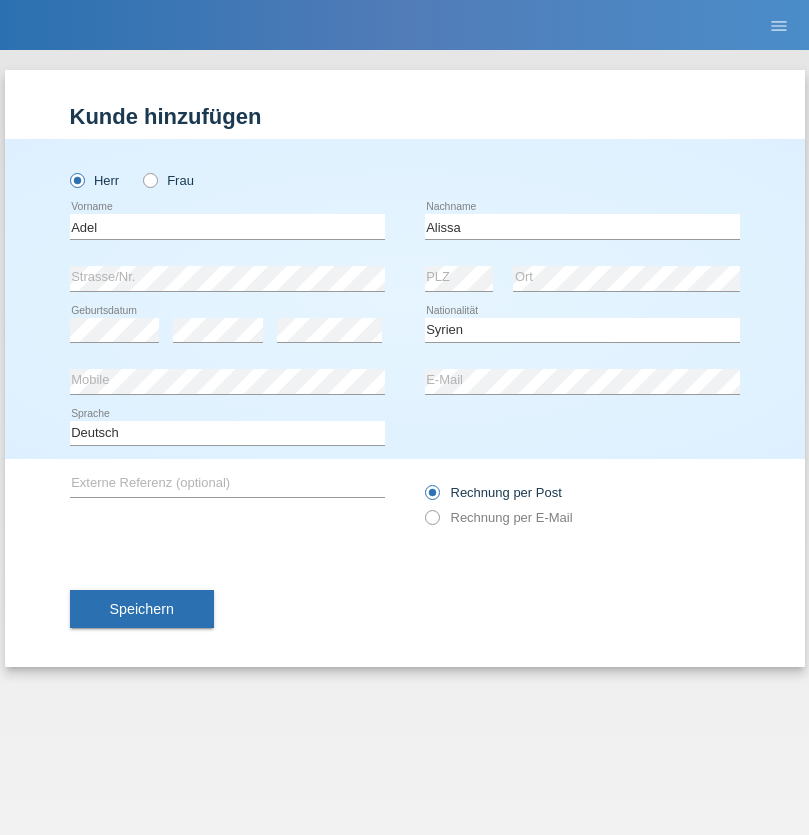 select on "C" 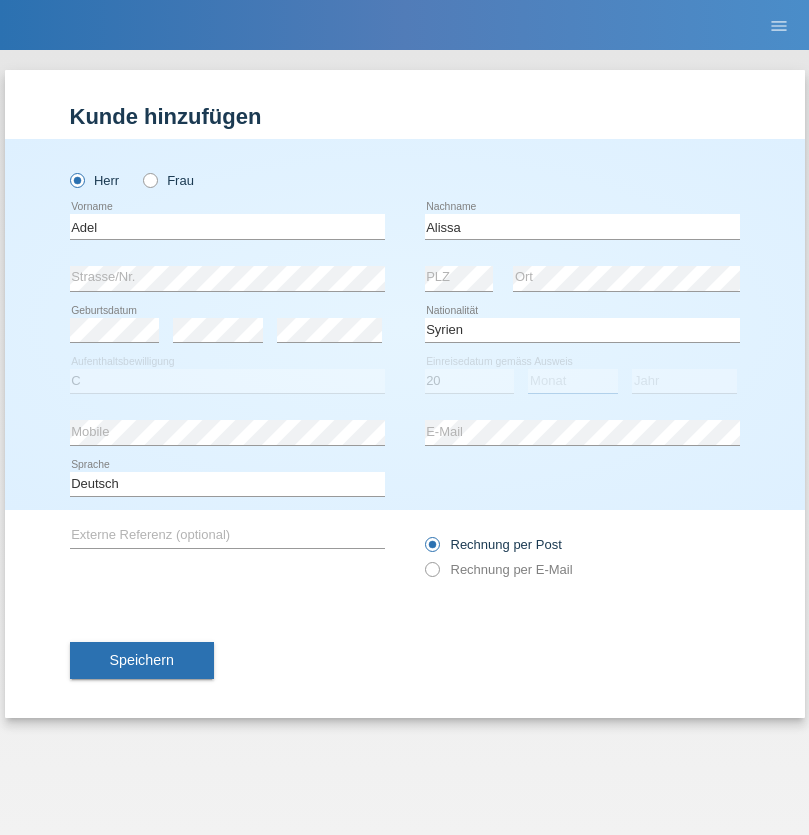 select on "09" 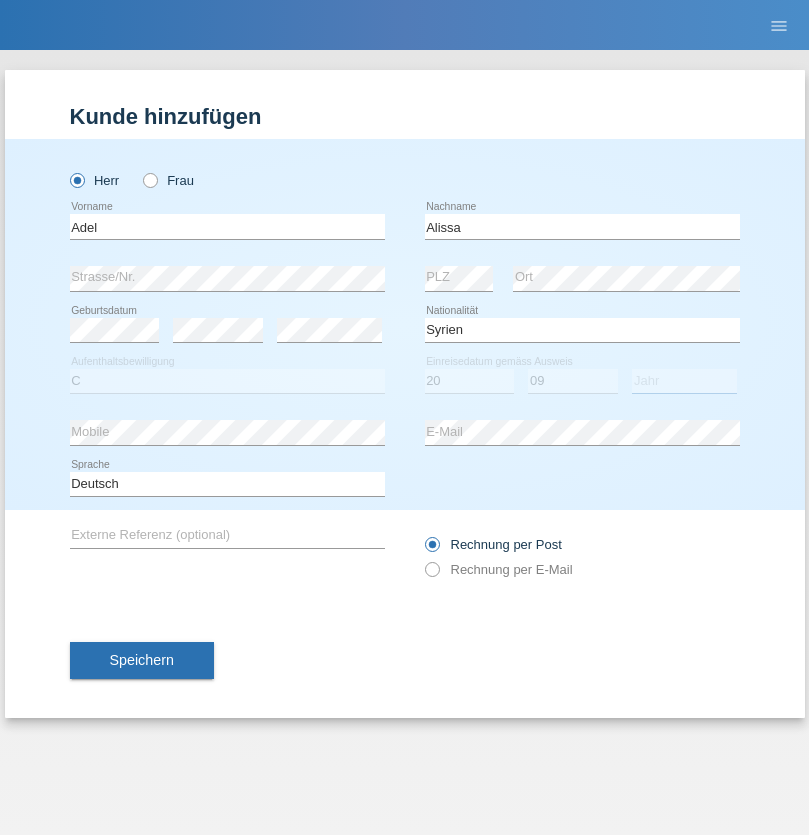 select on "2018" 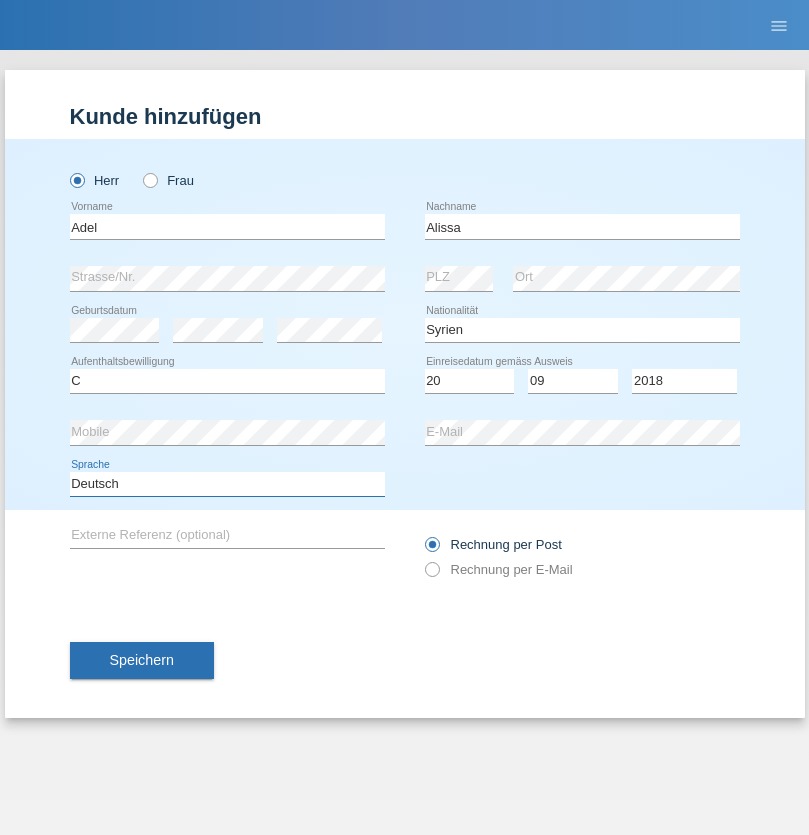 select on "en" 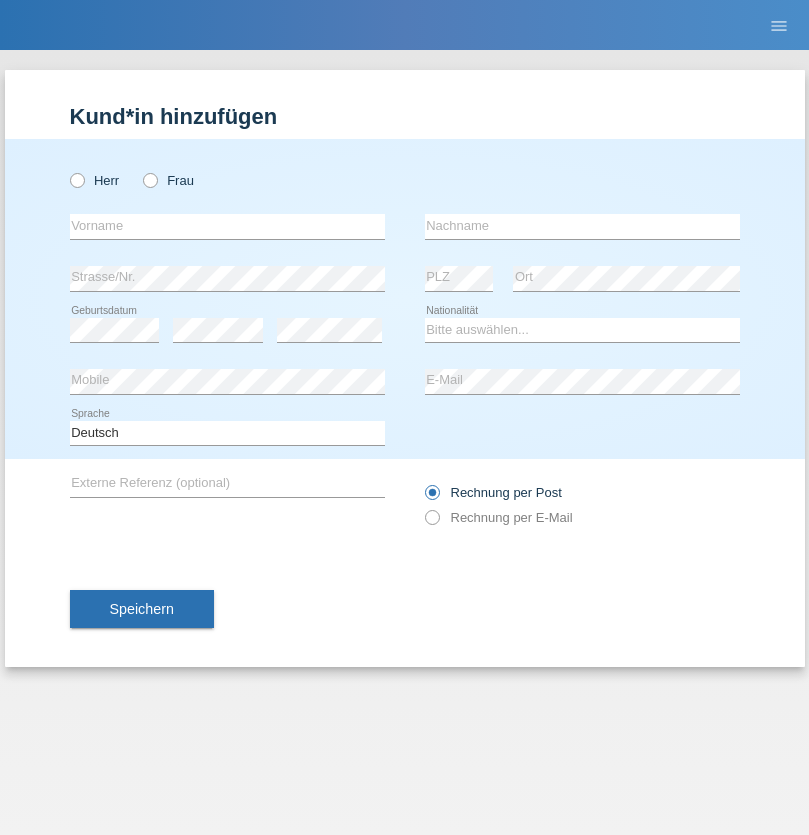 scroll, scrollTop: 0, scrollLeft: 0, axis: both 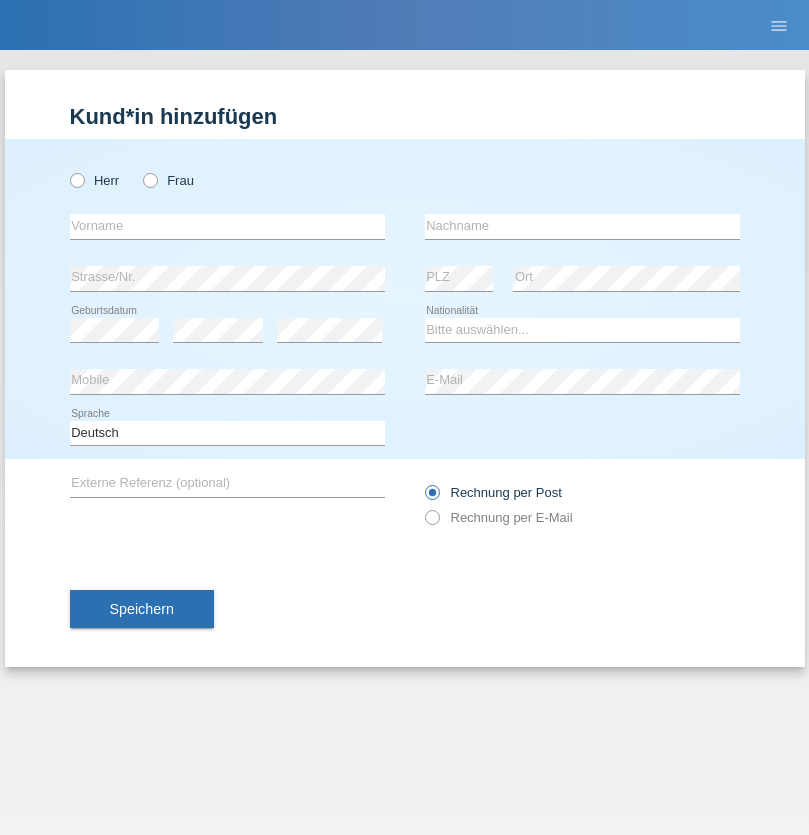 radio on "true" 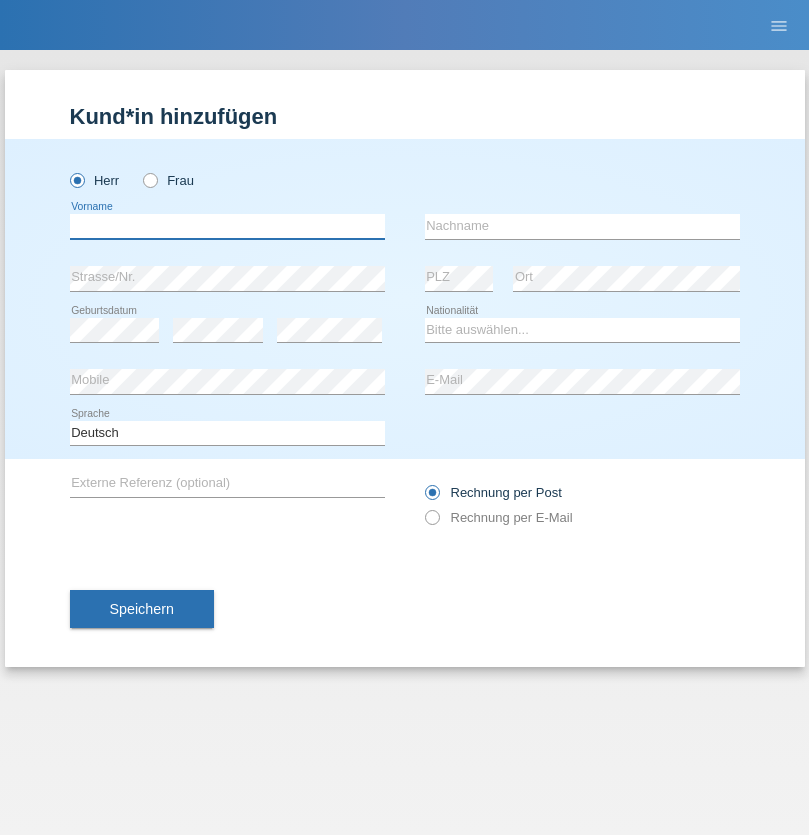click at bounding box center [227, 226] 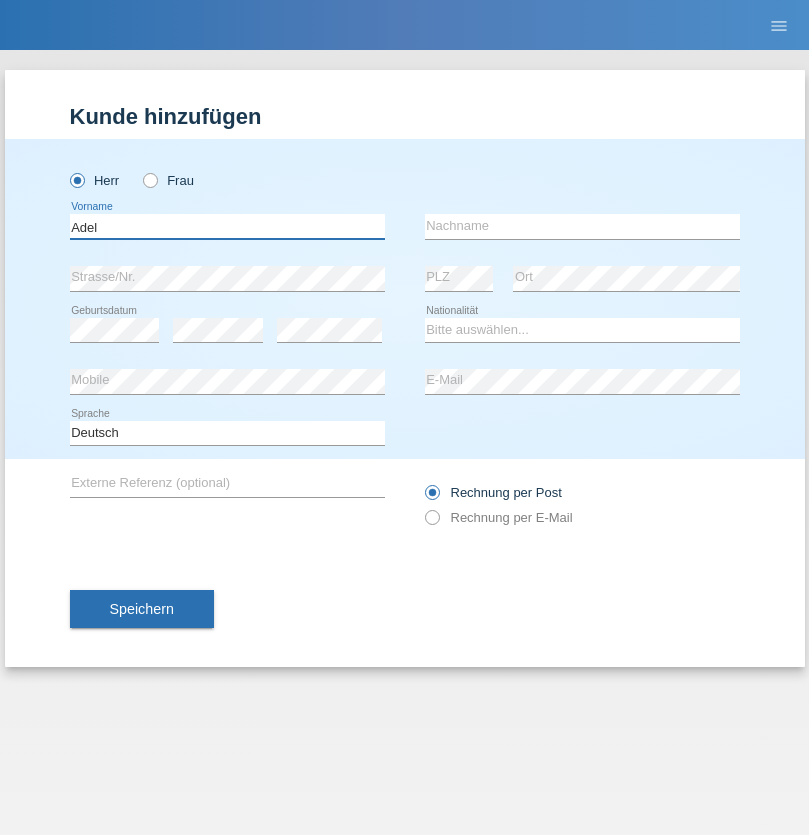 type on "Adel" 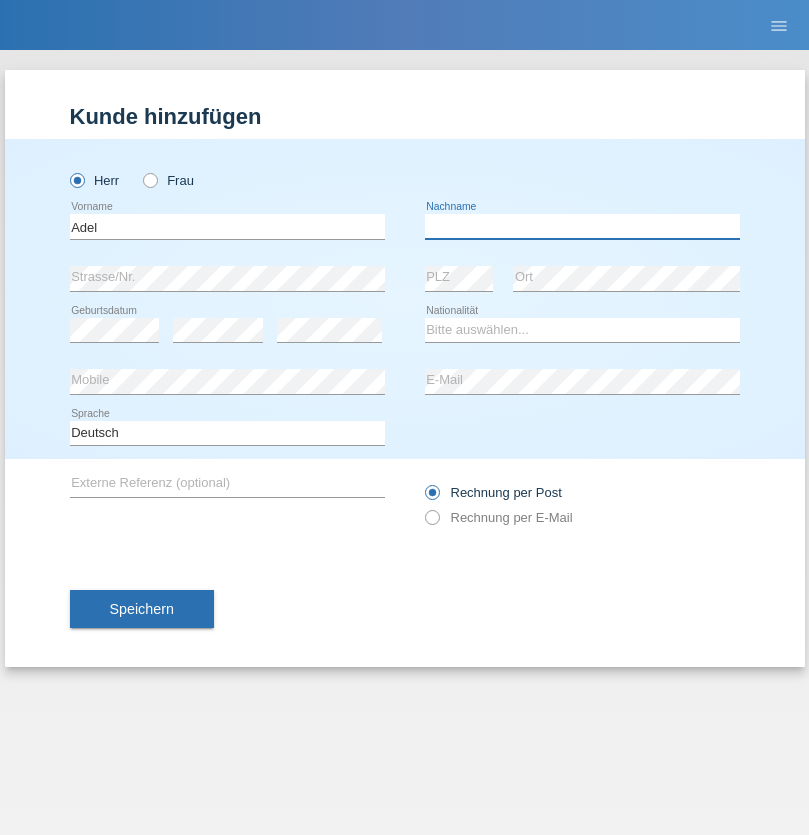 click at bounding box center [582, 226] 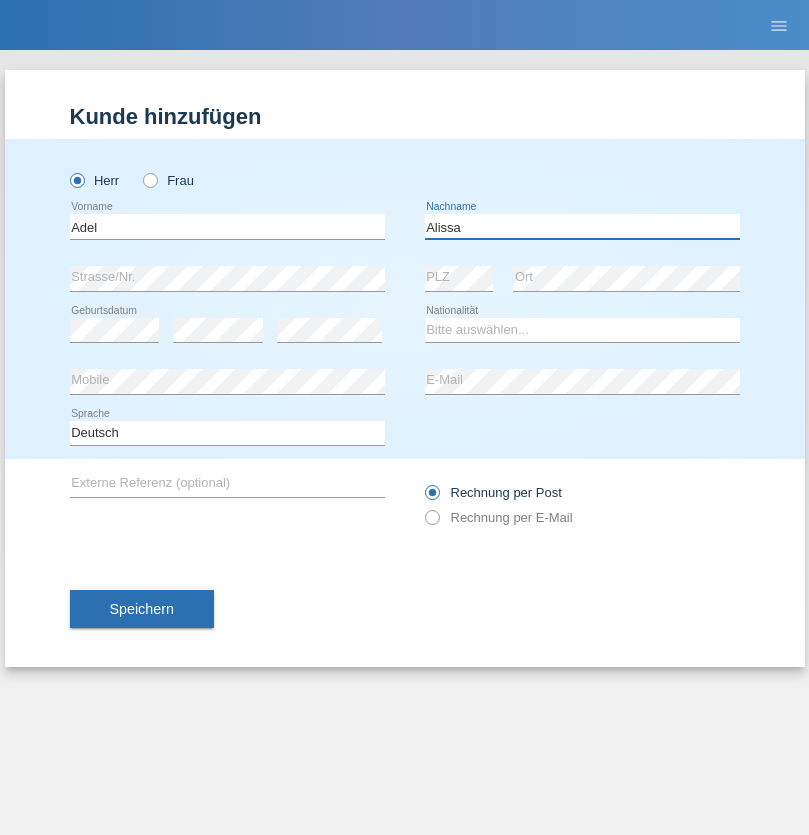 type on "Alissa" 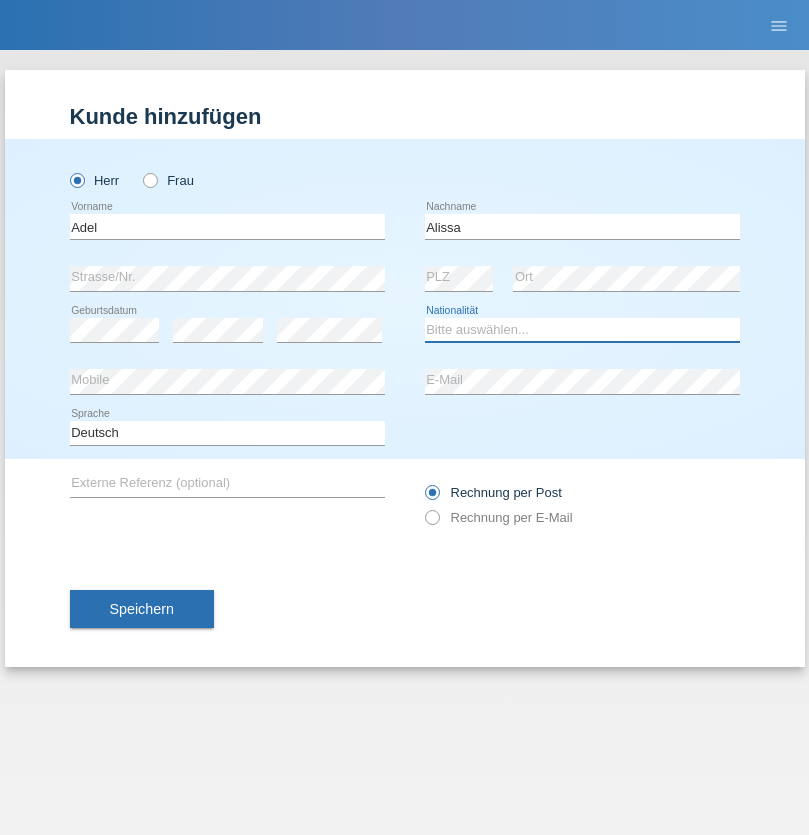 select on "SY" 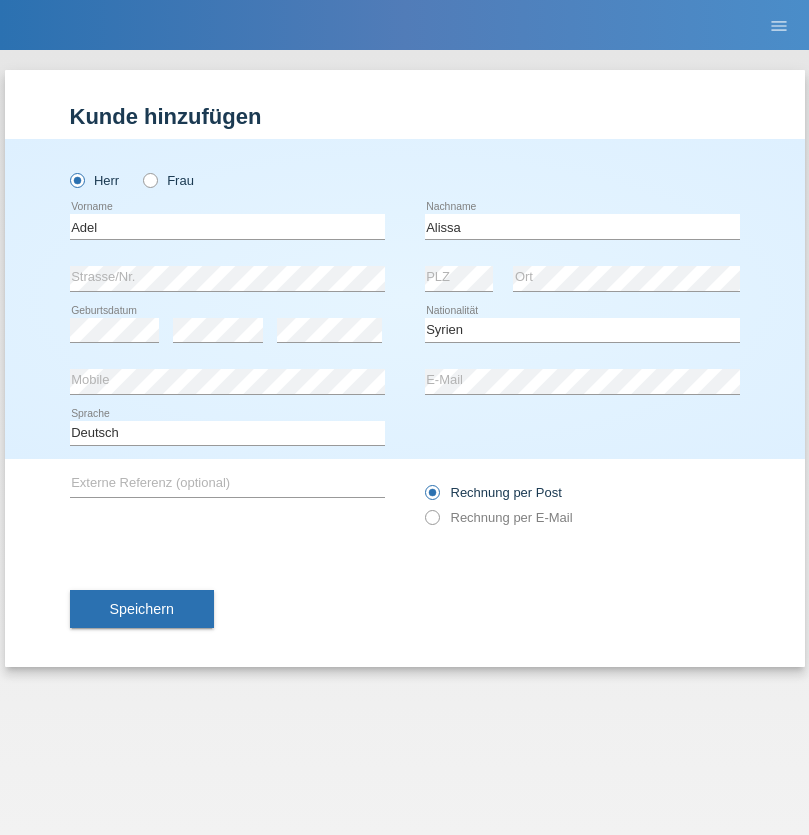select on "C" 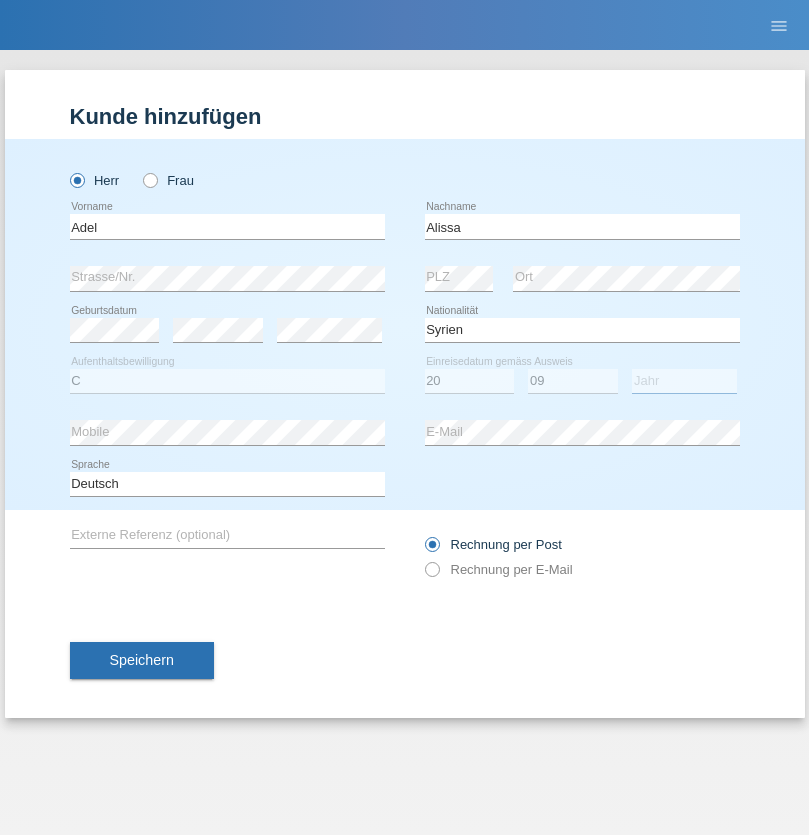 select on "2018" 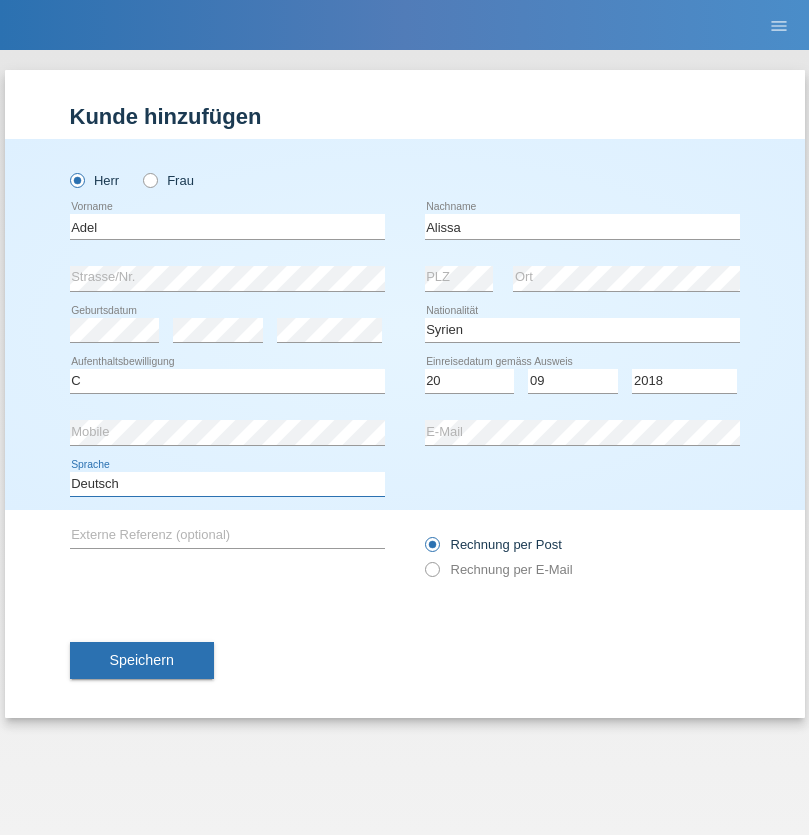 select on "en" 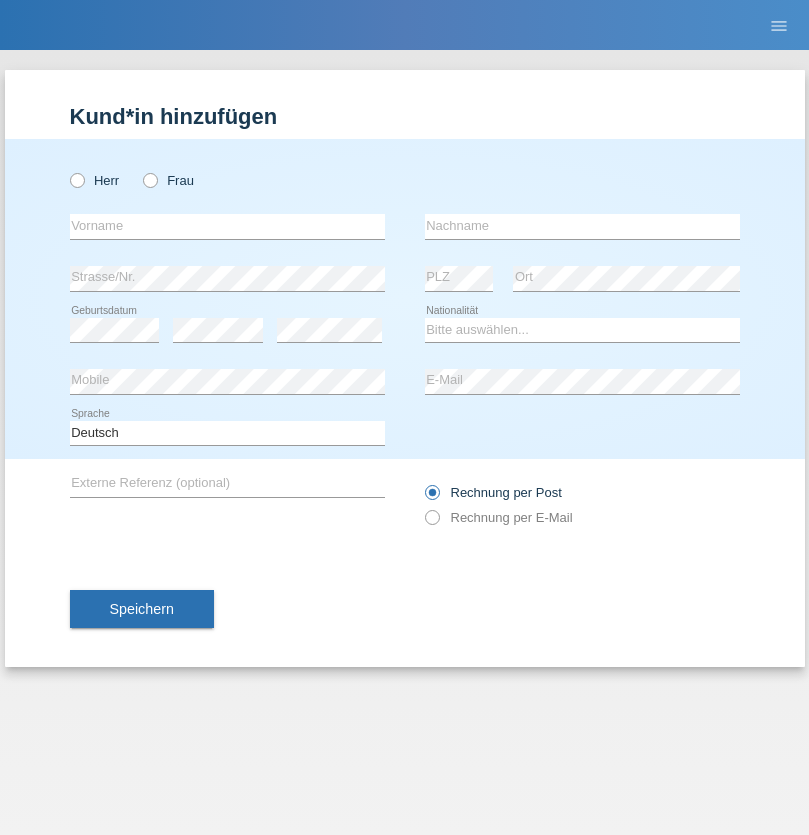 scroll, scrollTop: 0, scrollLeft: 0, axis: both 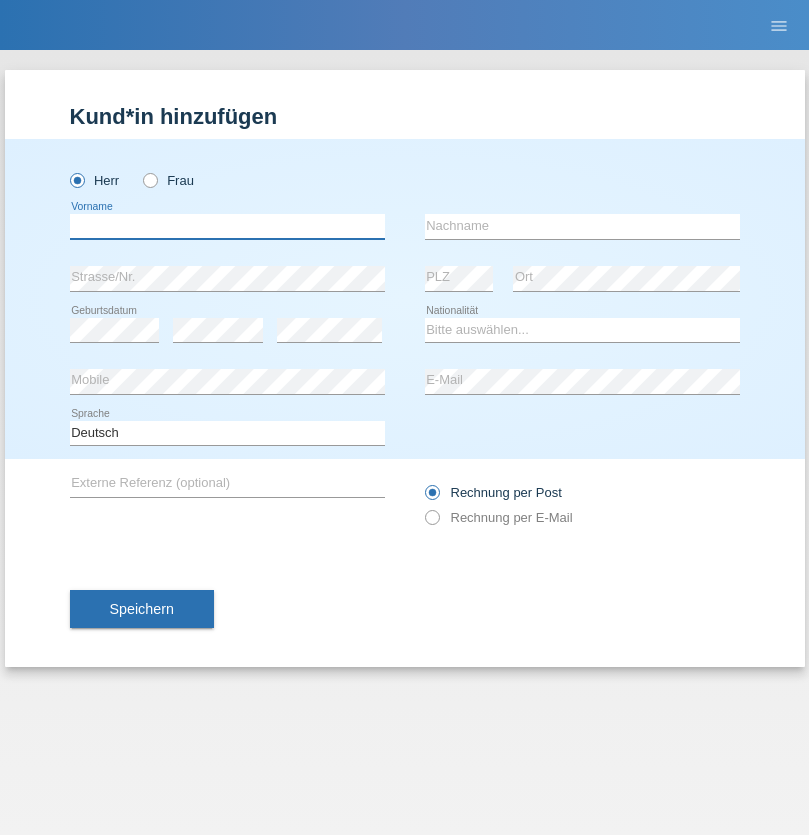 click at bounding box center [227, 226] 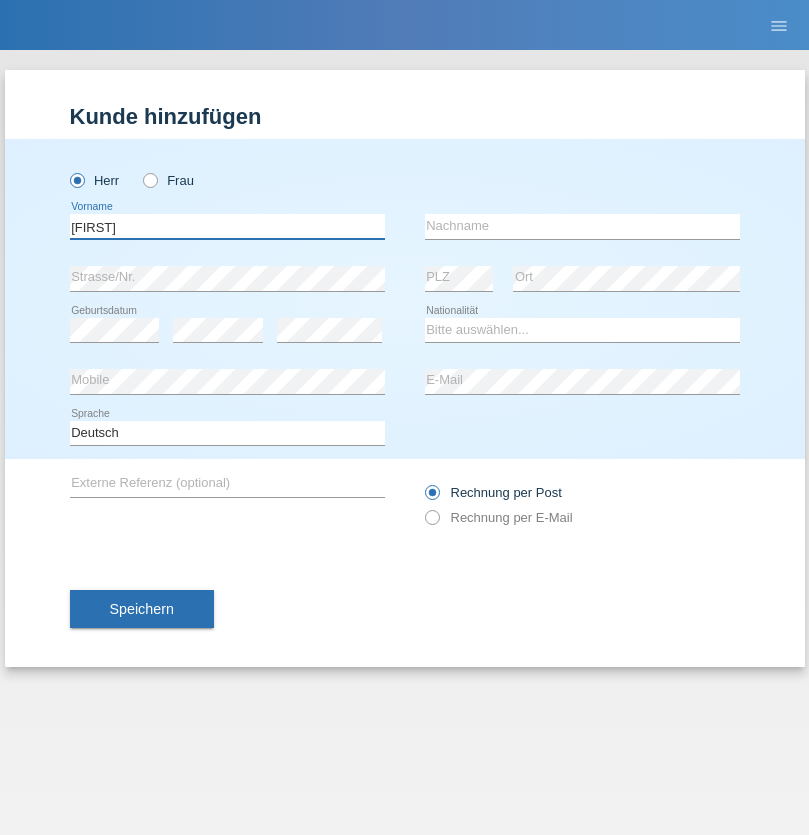 type on "[FIRST]" 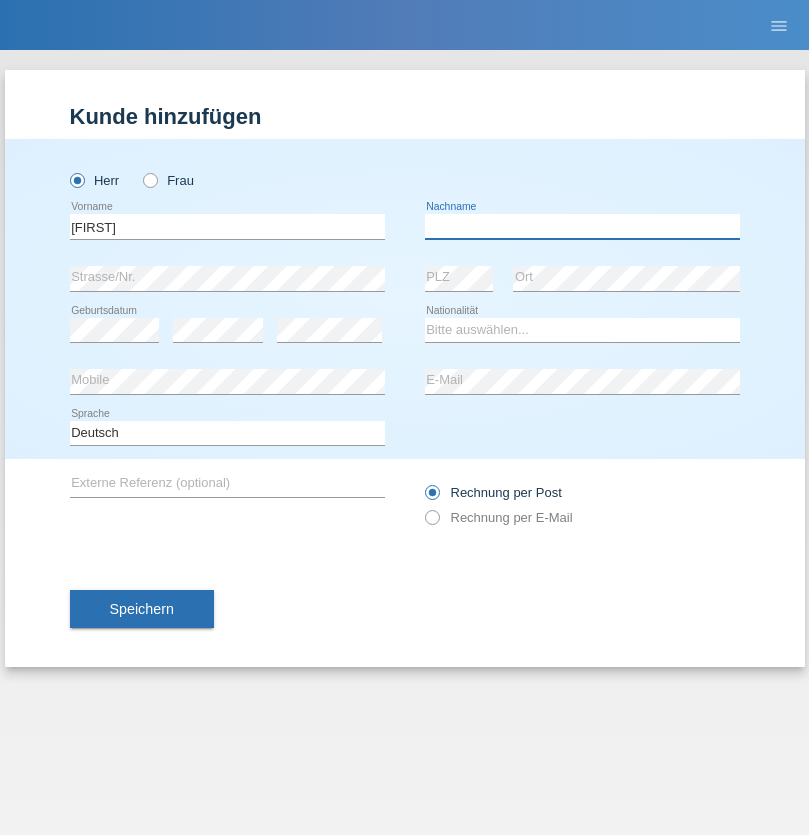 click at bounding box center (582, 226) 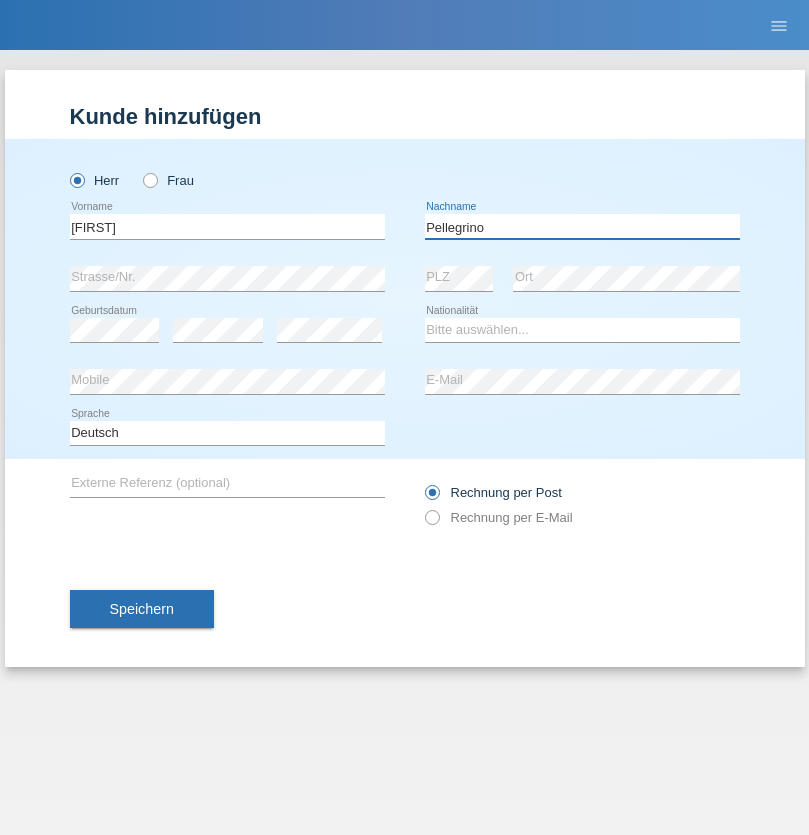 type on "Pellegrino" 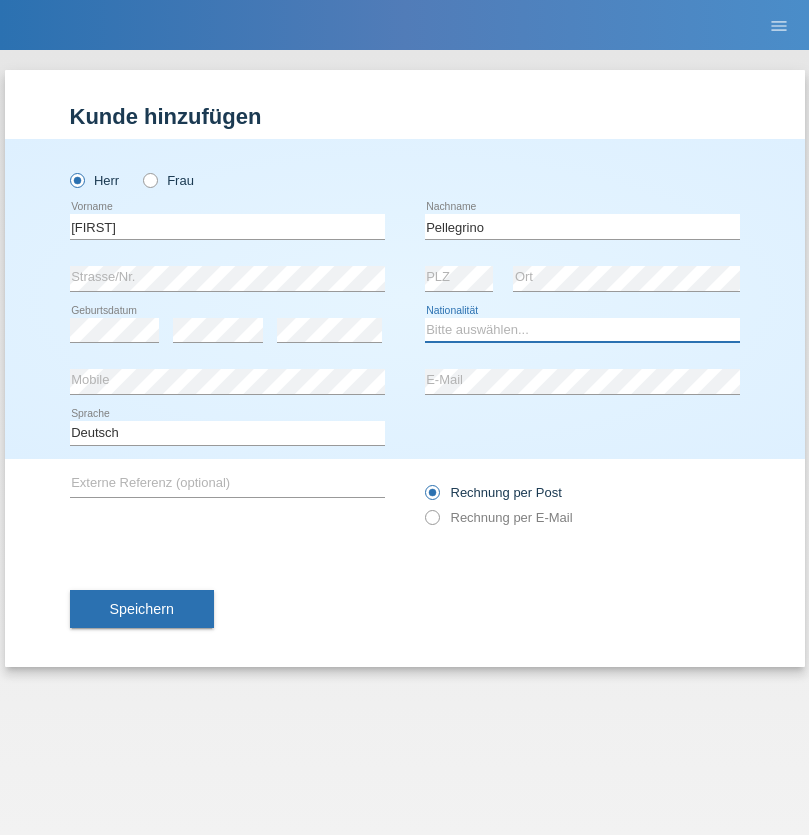 select on "IT" 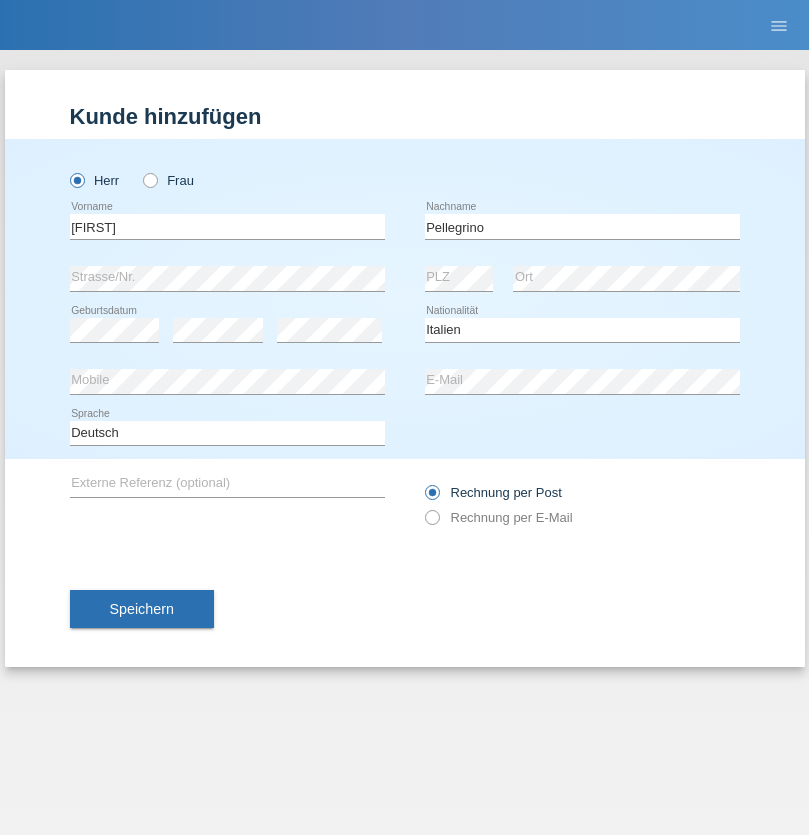 select on "C" 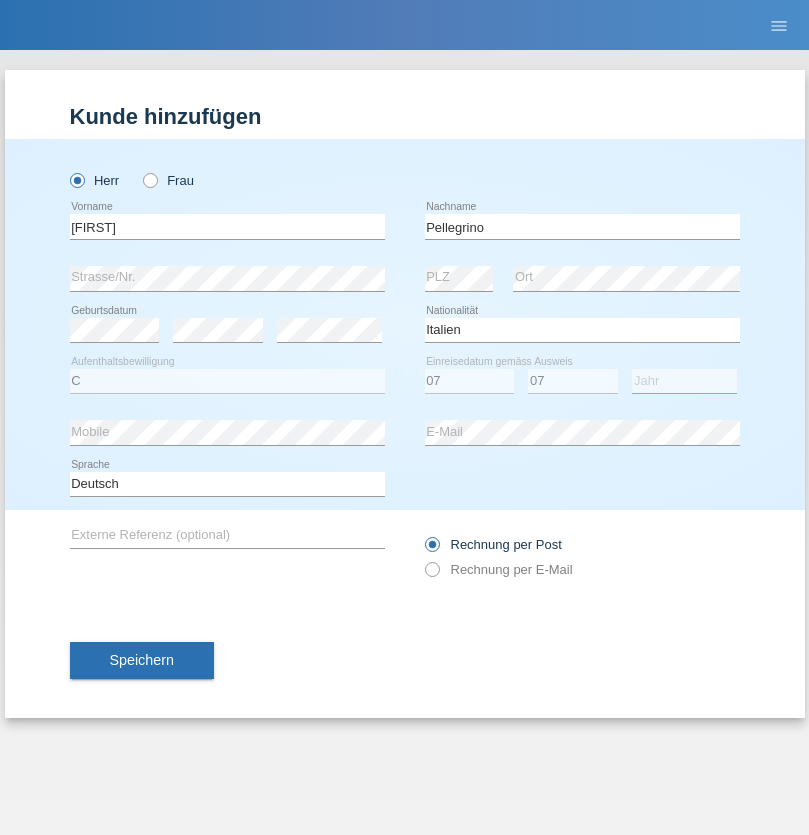 select on "2021" 